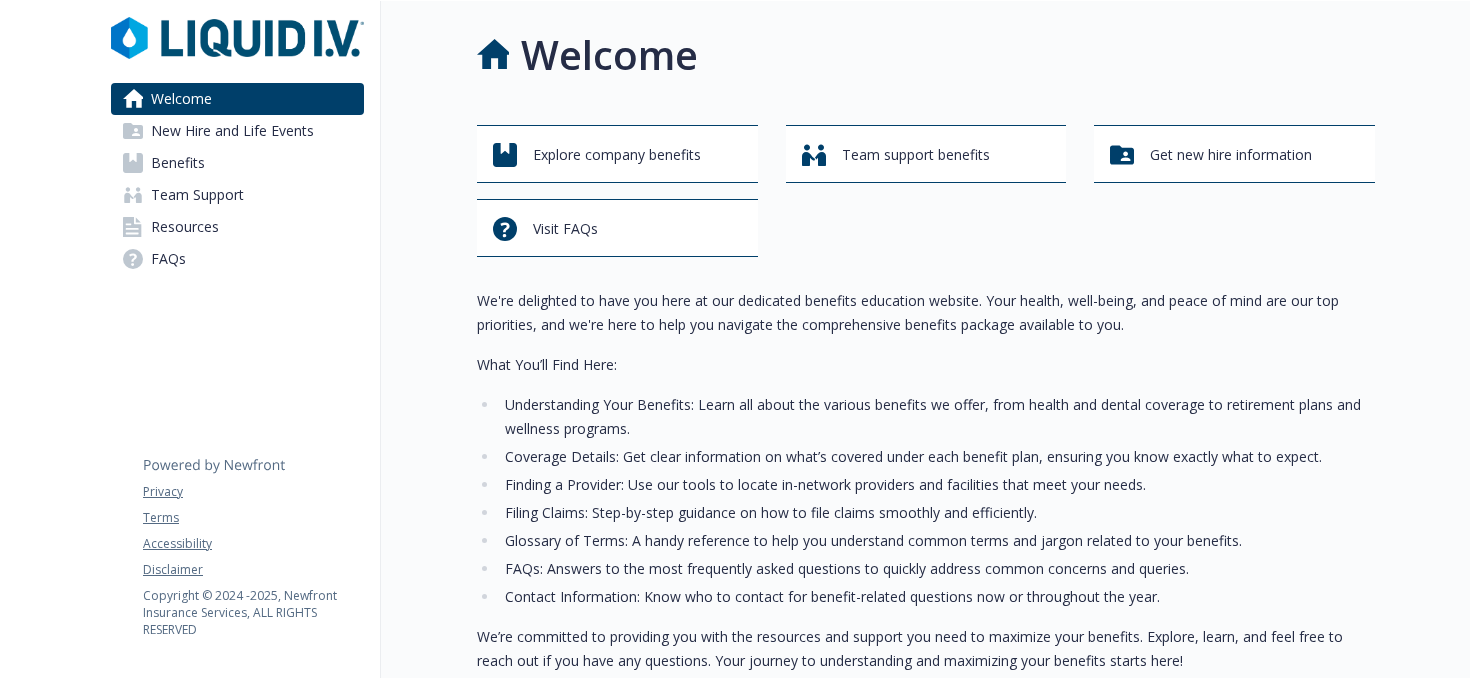 scroll, scrollTop: 0, scrollLeft: 0, axis: both 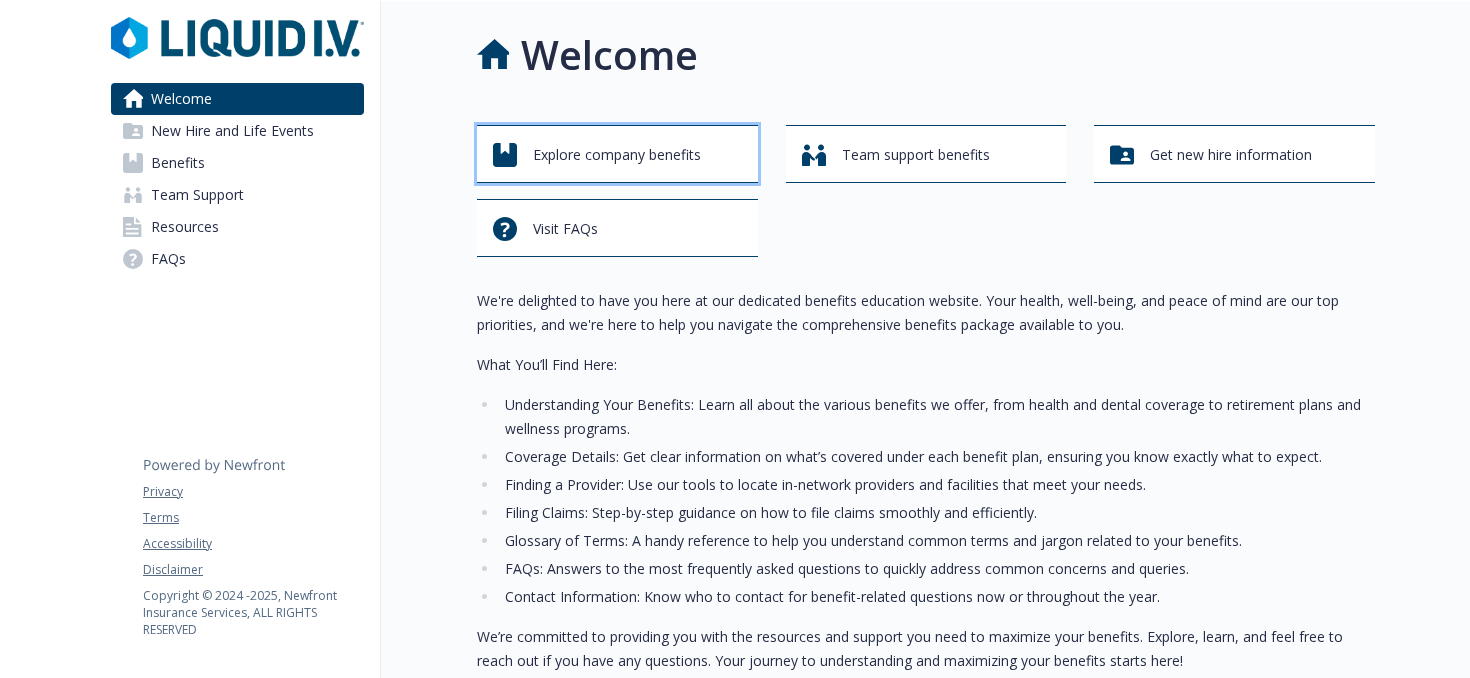 click on "Explore company benefits" at bounding box center [617, 155] 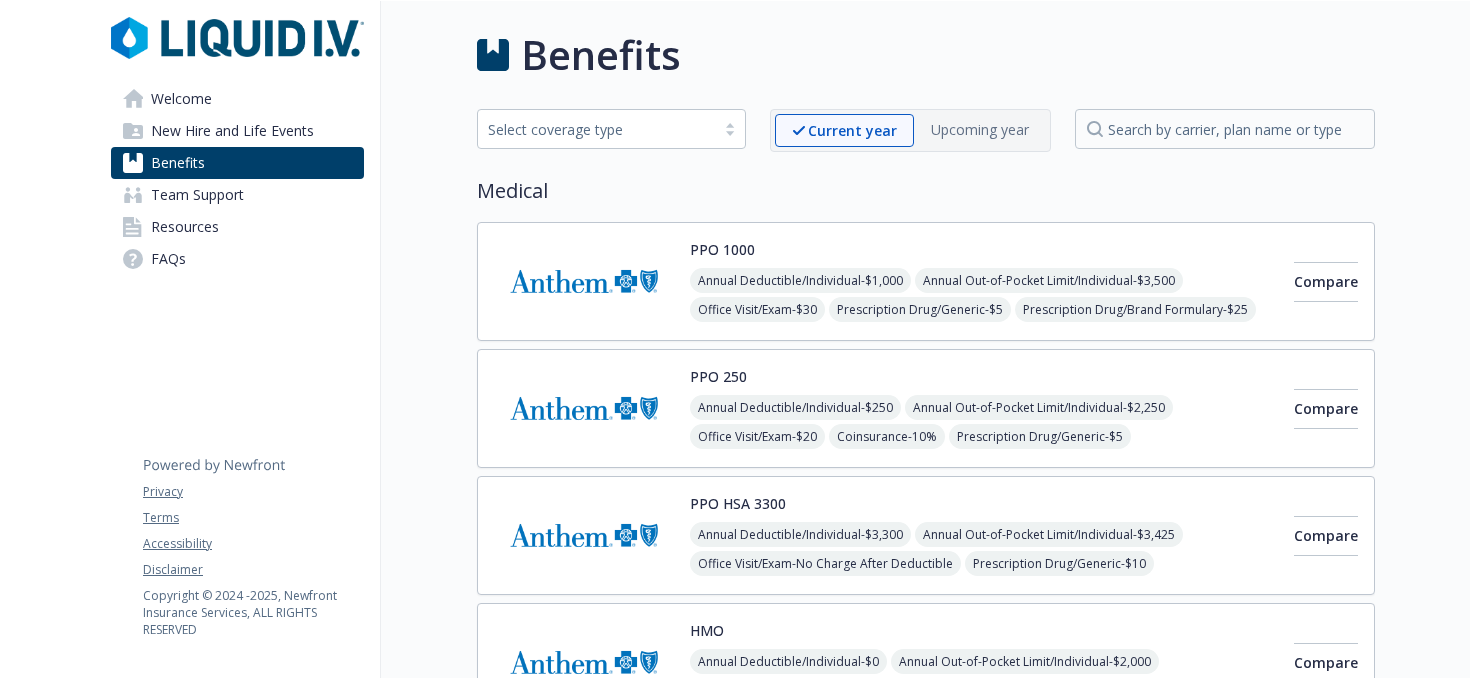 scroll, scrollTop: 3, scrollLeft: 0, axis: vertical 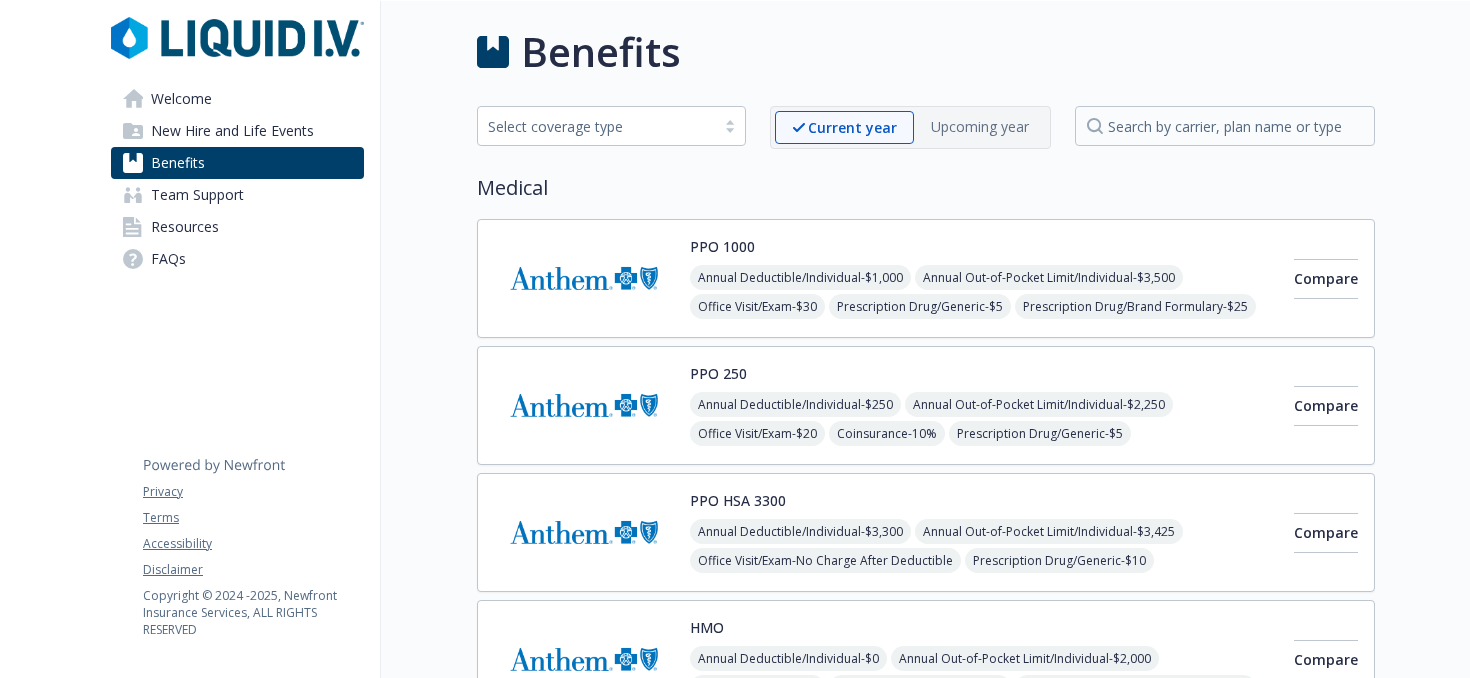 click on "New Hire and Life Events" at bounding box center [232, 131] 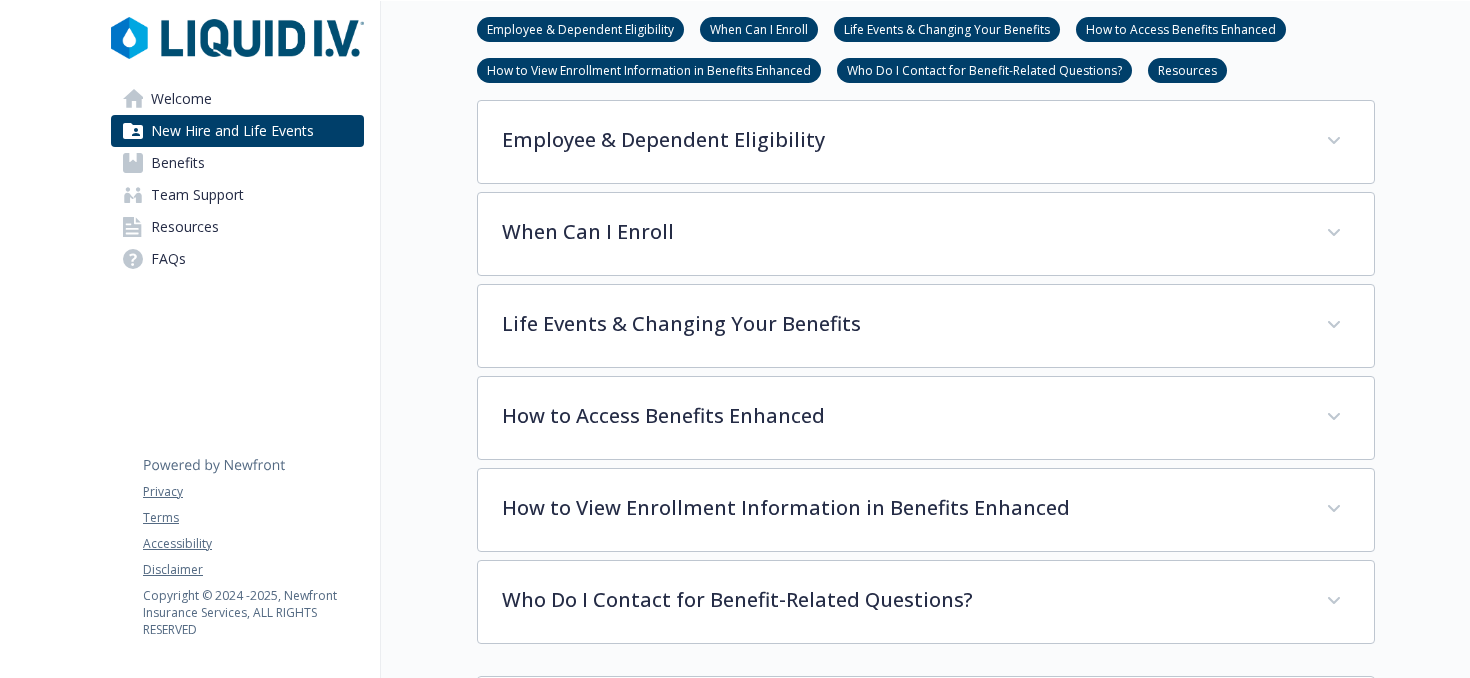 scroll, scrollTop: 504, scrollLeft: 0, axis: vertical 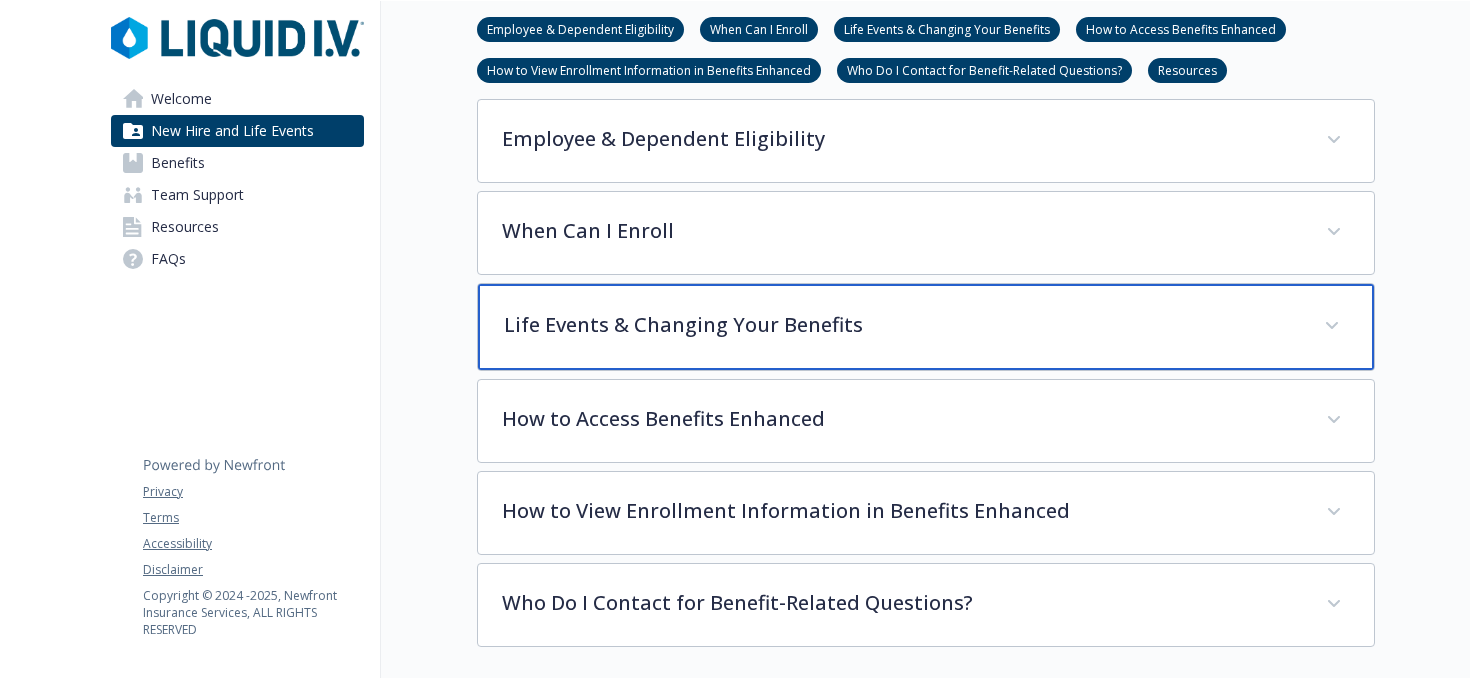 click on "Life Events & Changing Your Benefits" at bounding box center [902, 325] 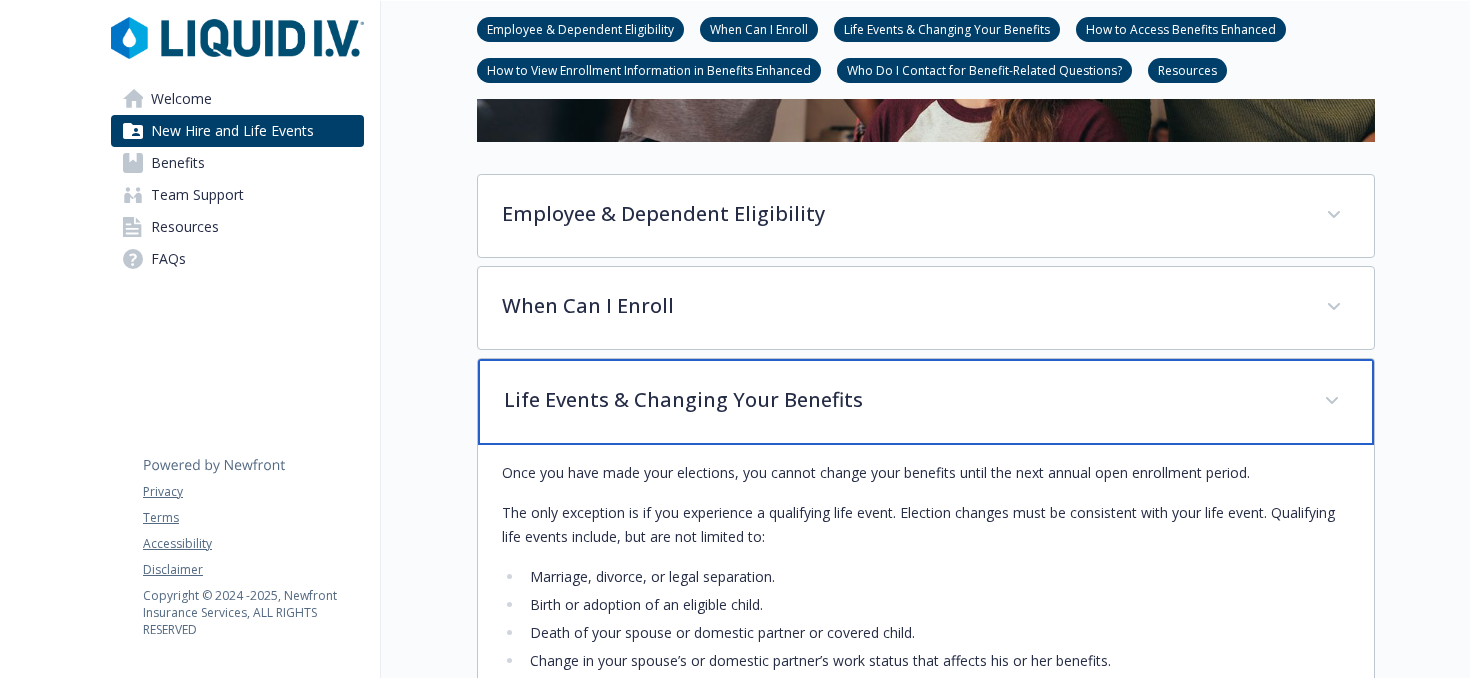scroll, scrollTop: 0, scrollLeft: 0, axis: both 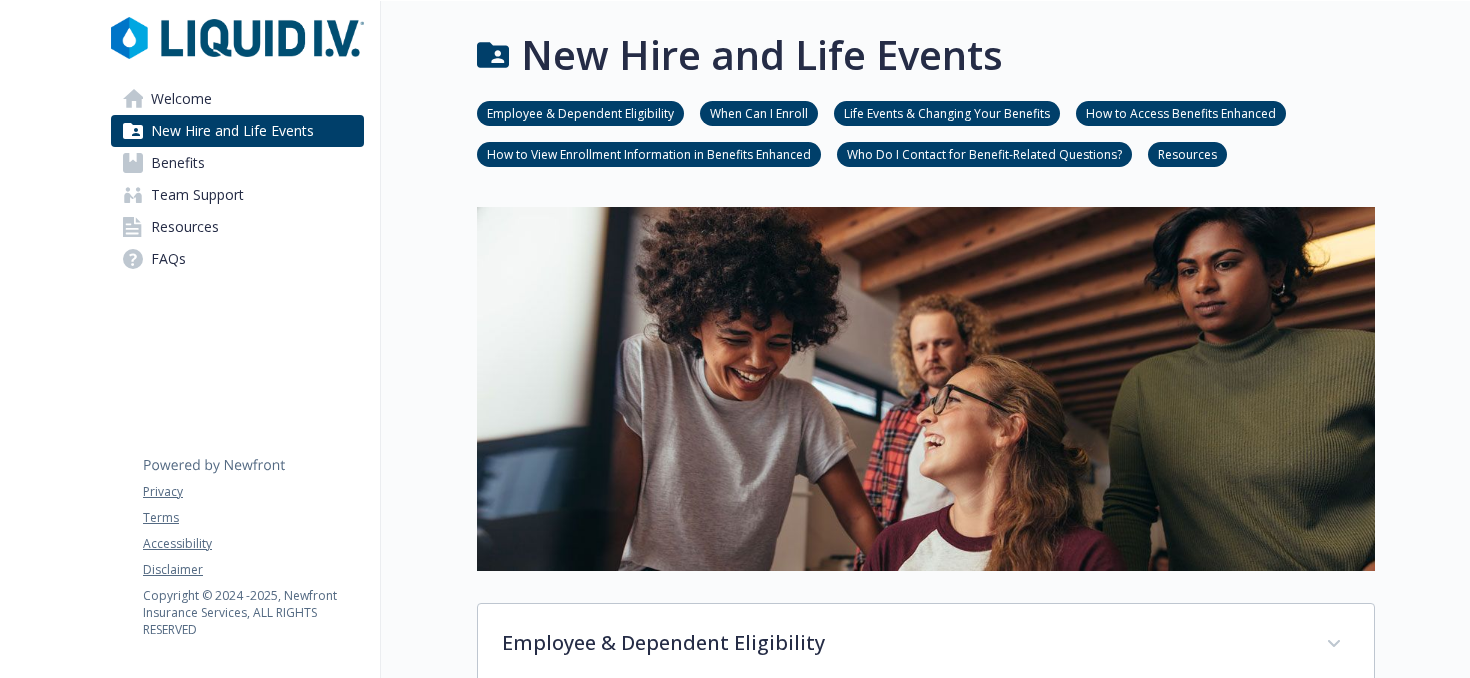 click on "FAQs" at bounding box center [237, 259] 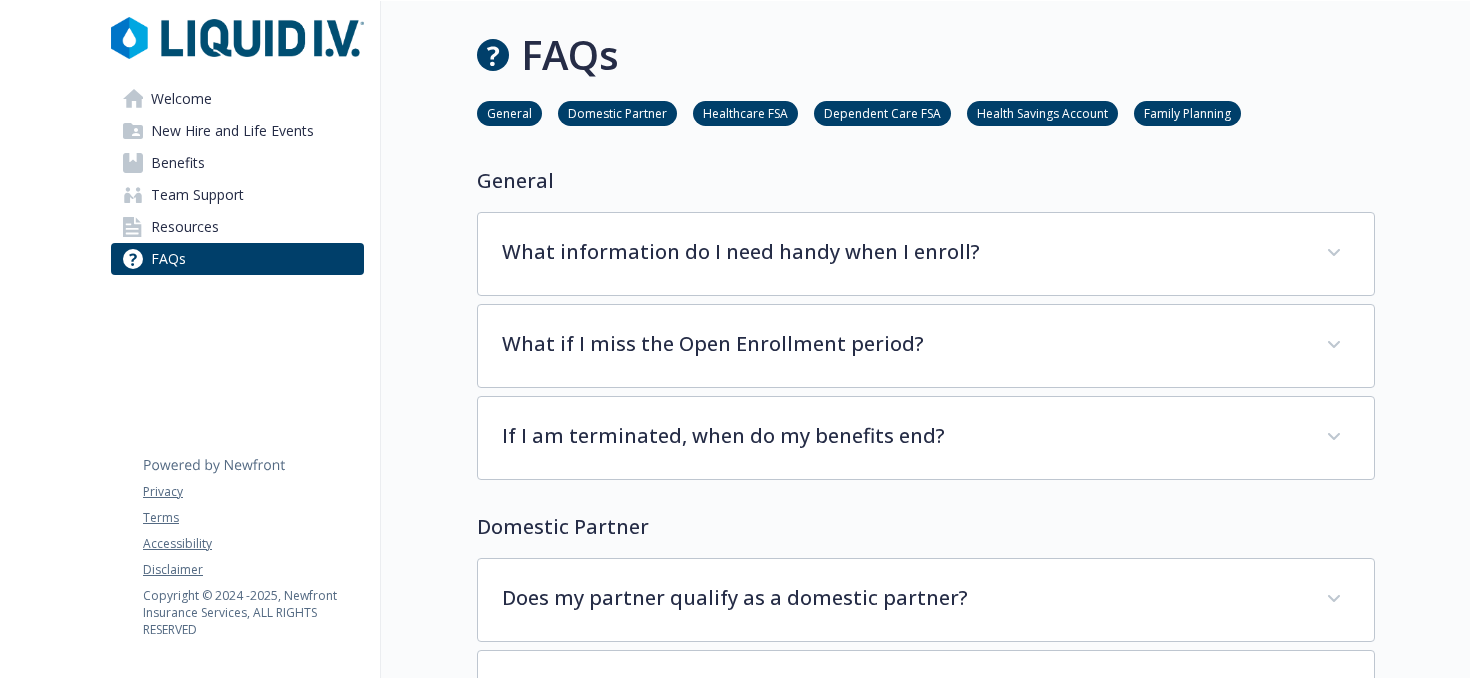 click on "Benefits" at bounding box center [237, 163] 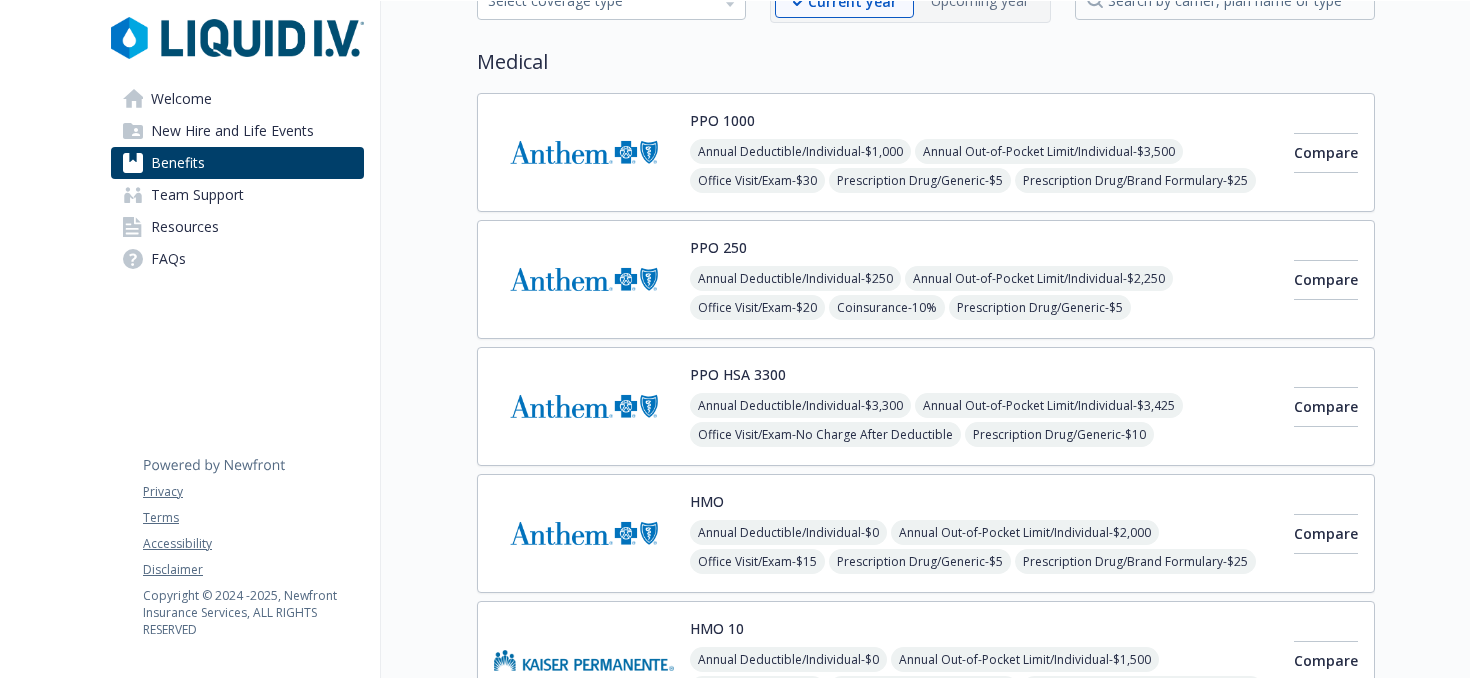 scroll, scrollTop: 0, scrollLeft: 0, axis: both 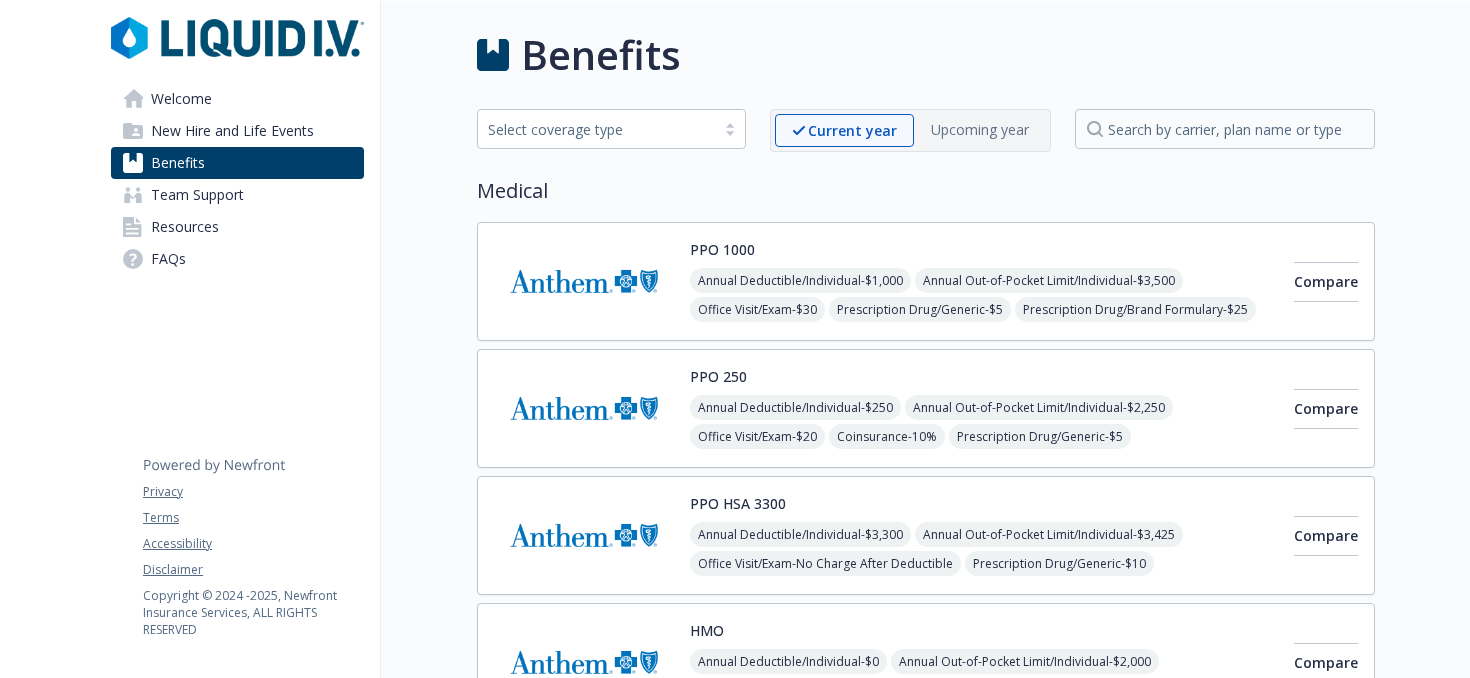 click on "New Hire and Life Events" at bounding box center [232, 131] 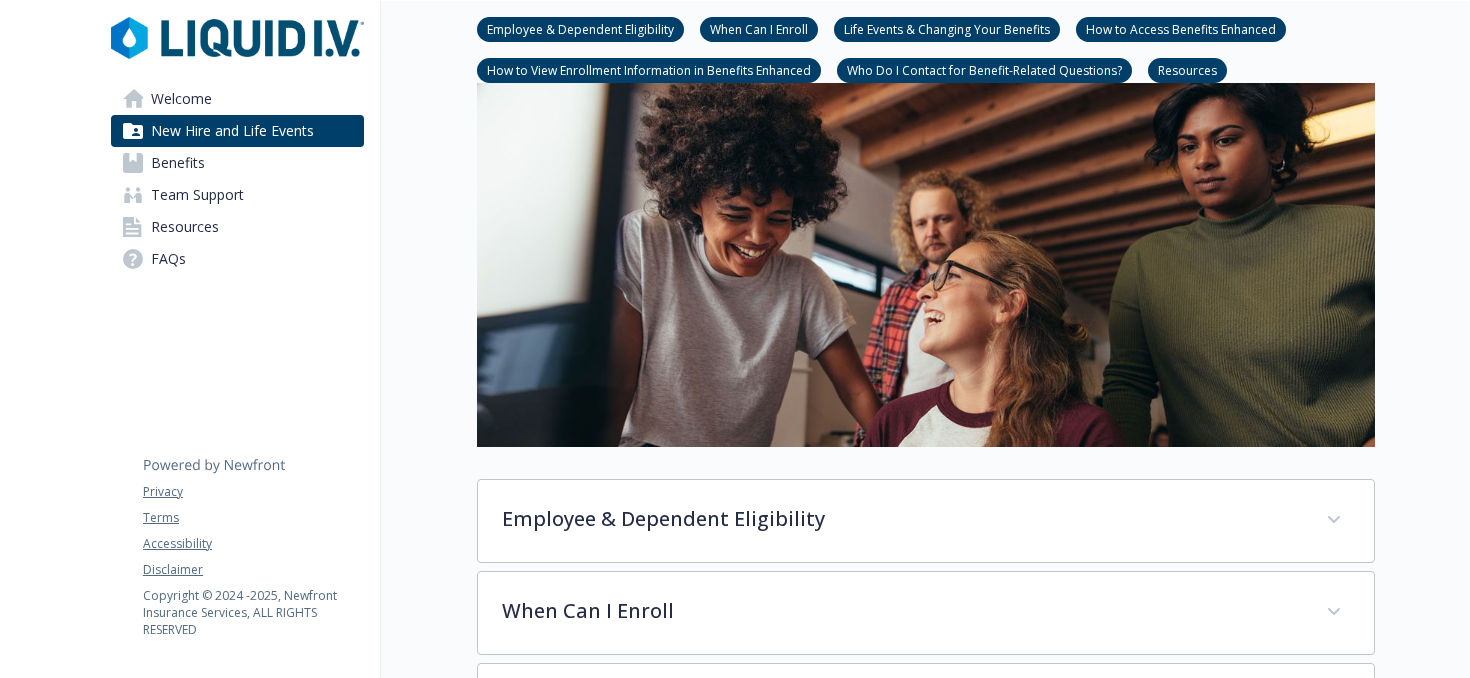 scroll, scrollTop: 0, scrollLeft: 0, axis: both 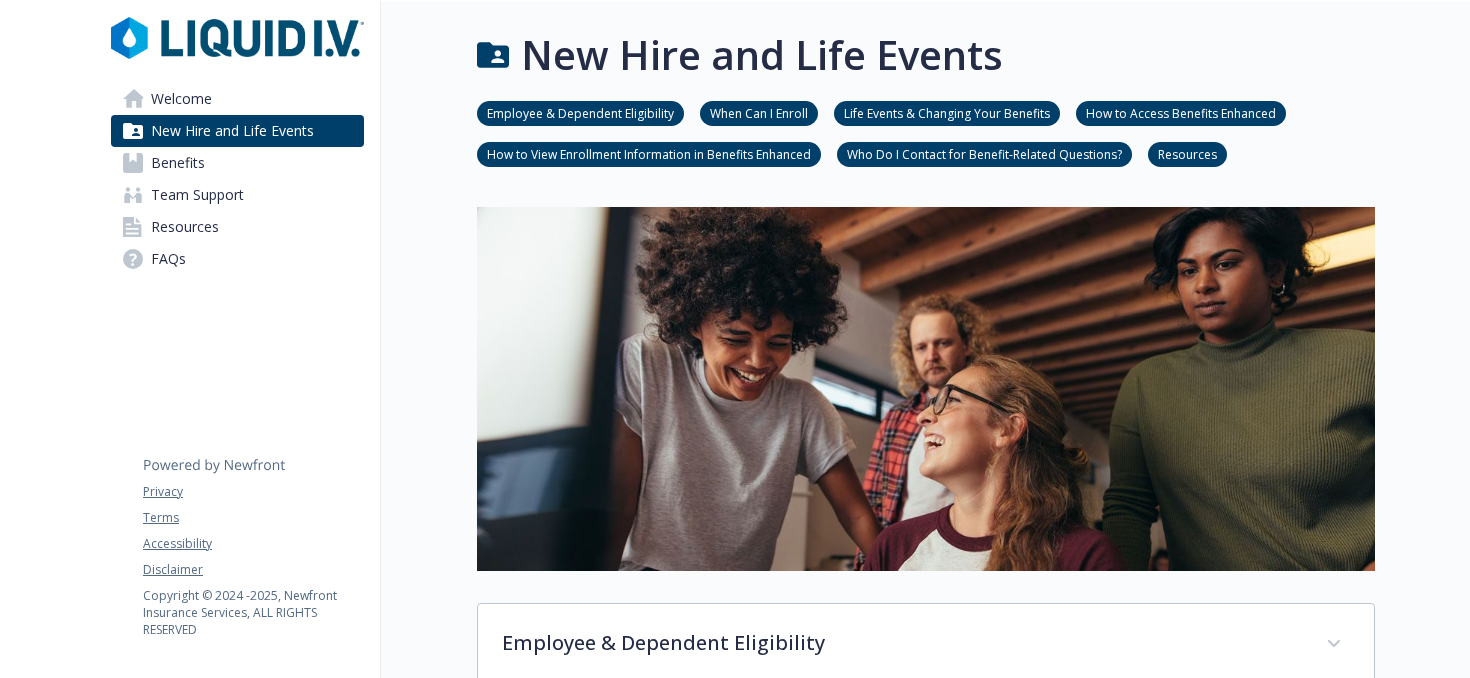 click on "Resources" at bounding box center [237, 227] 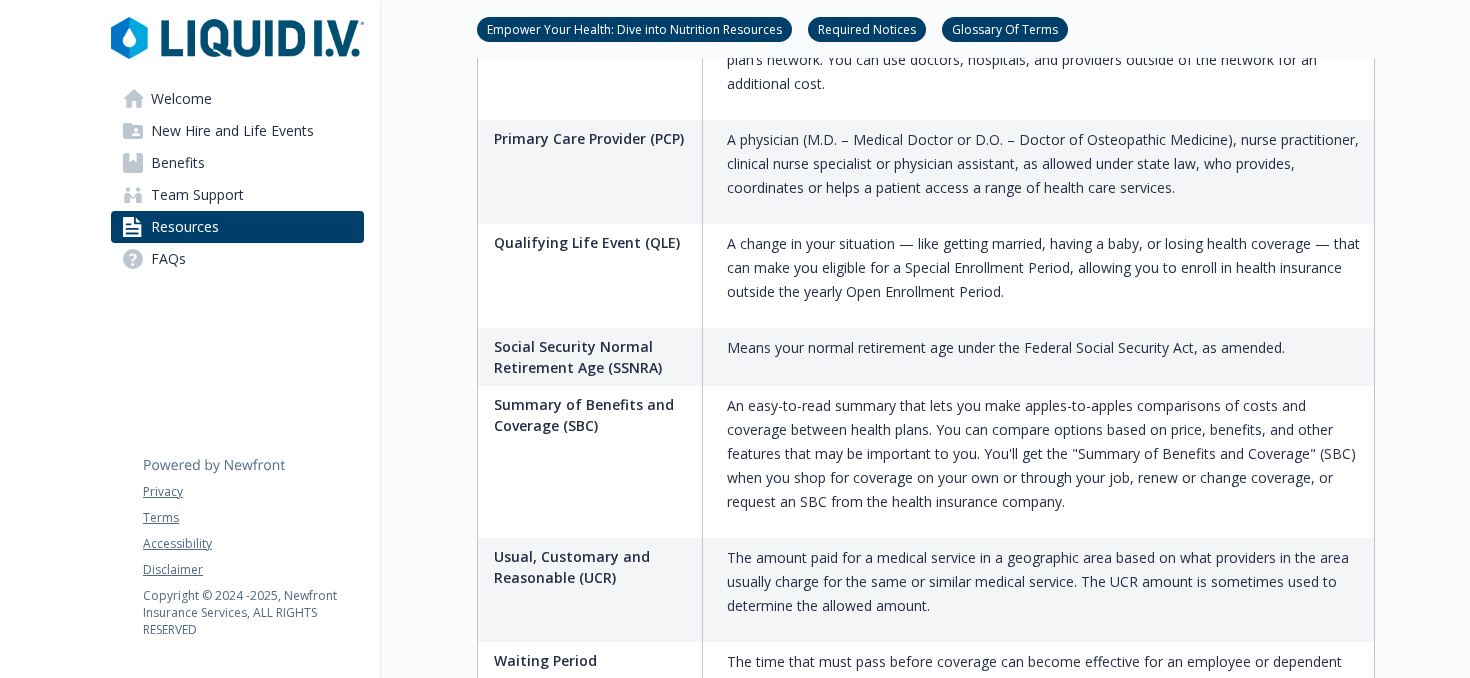 scroll, scrollTop: 3203, scrollLeft: 0, axis: vertical 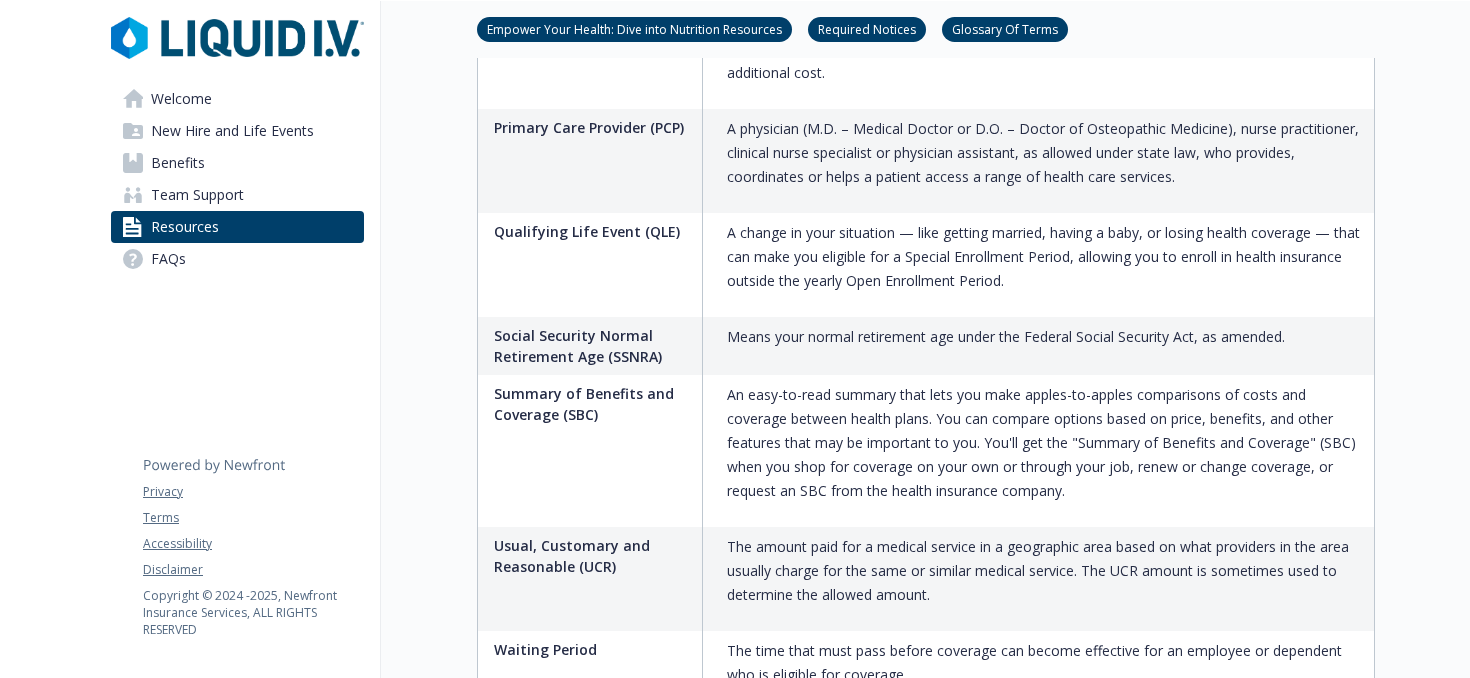 click on "FAQs" at bounding box center (237, 259) 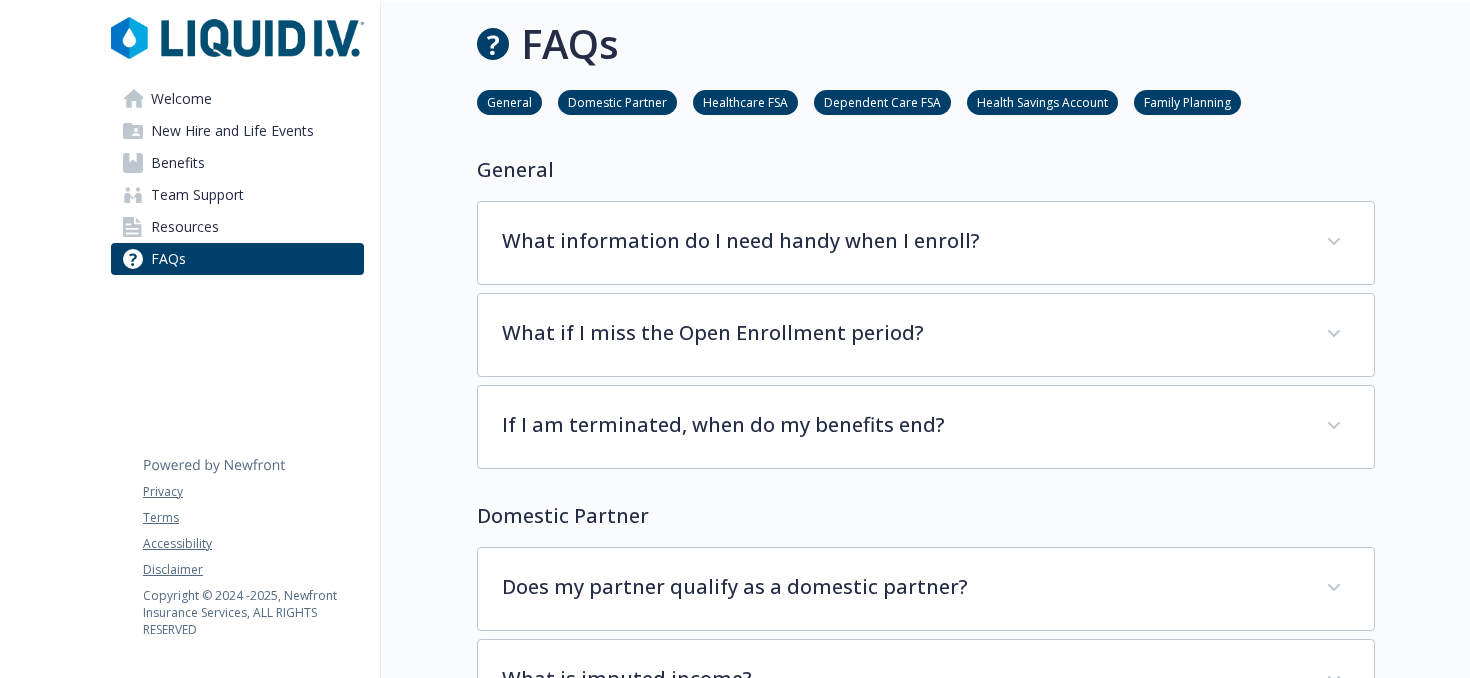 scroll, scrollTop: 0, scrollLeft: 0, axis: both 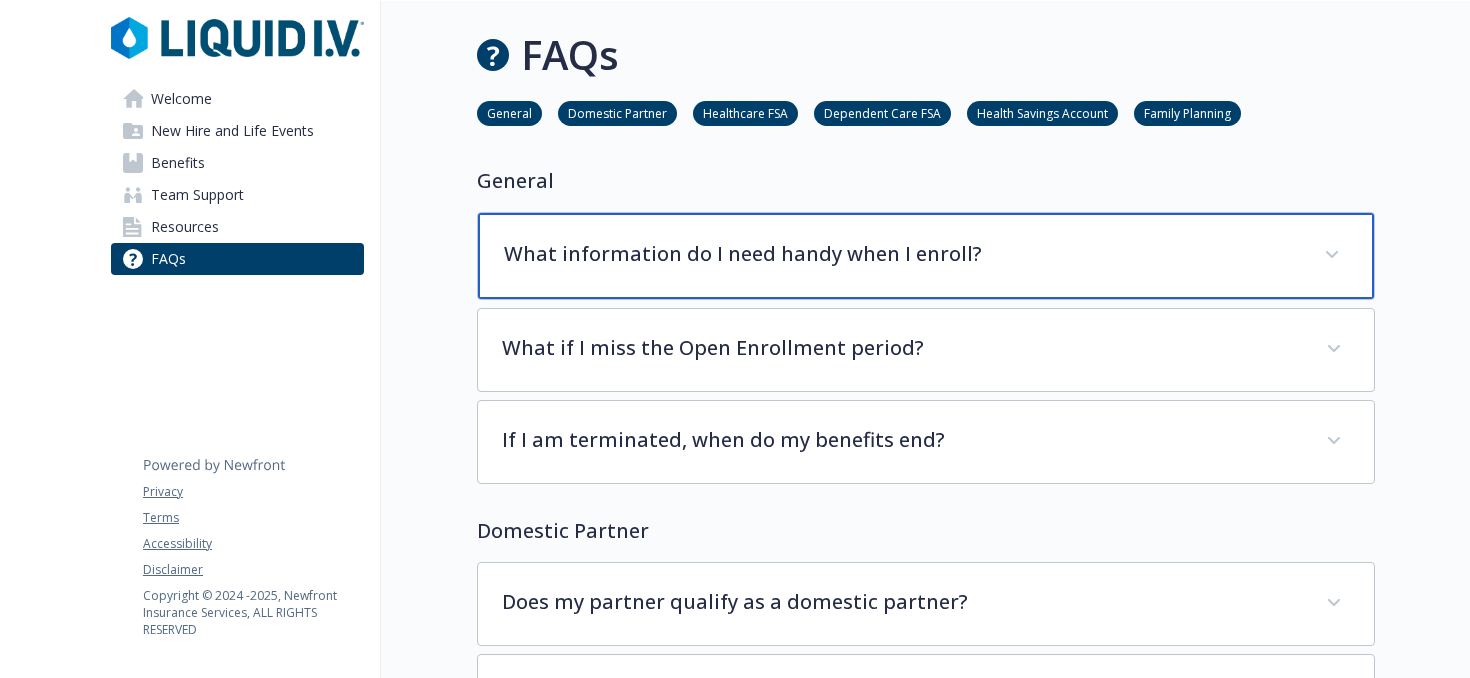click on "What information do I need handy when I enroll?" at bounding box center [926, 256] 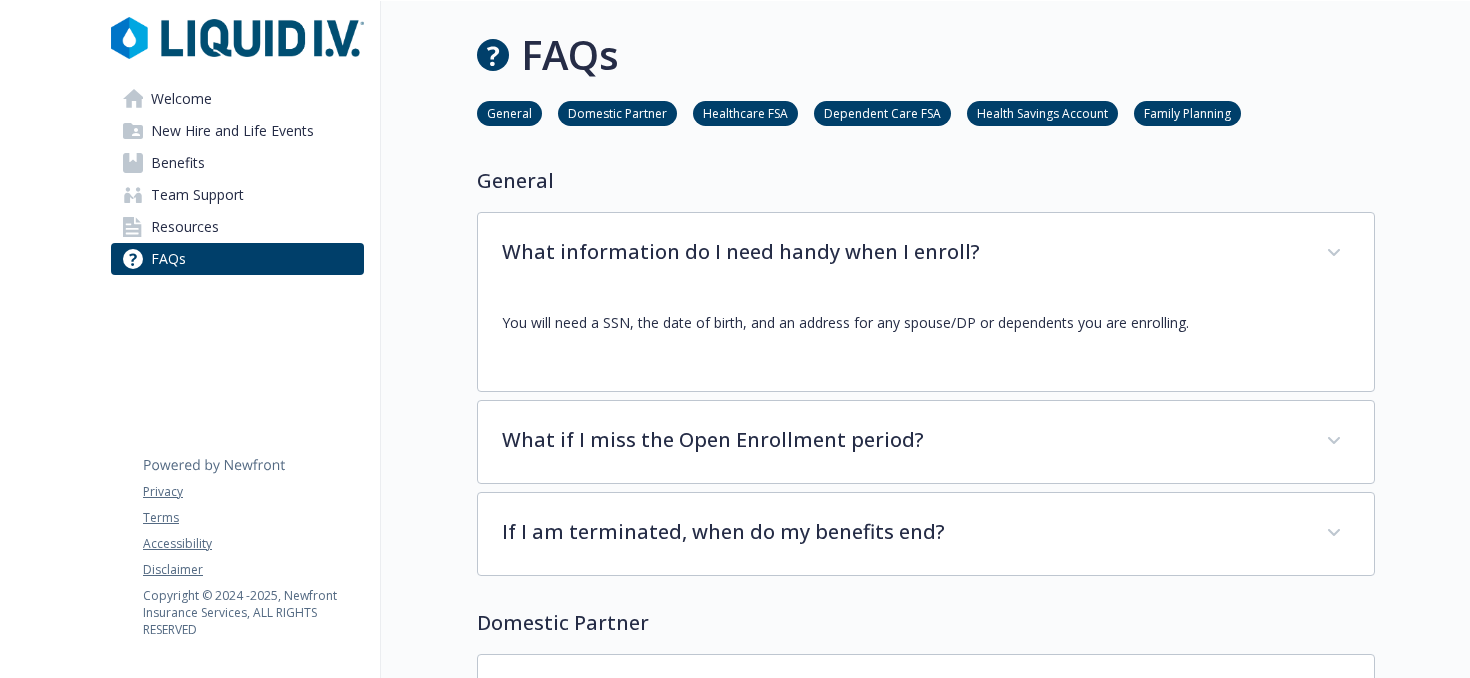 click on "General" at bounding box center (509, 112) 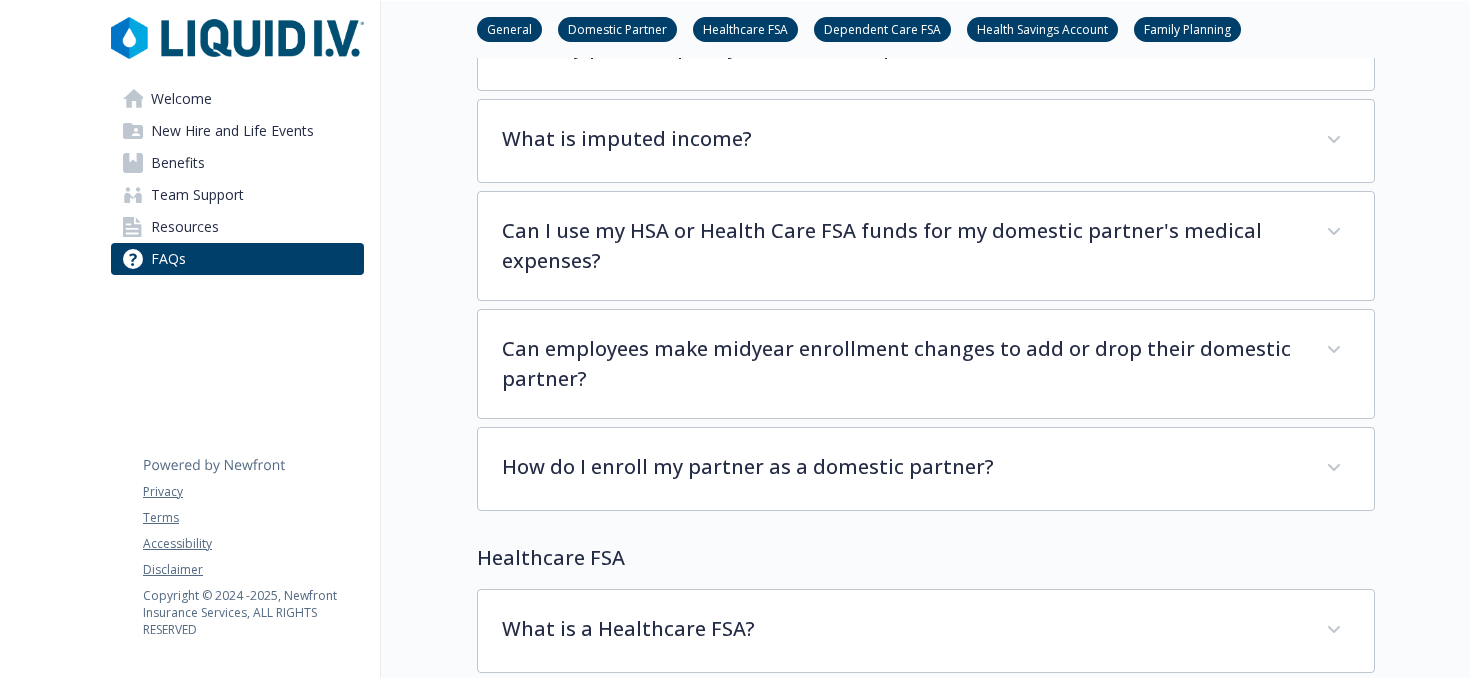 scroll, scrollTop: 0, scrollLeft: 0, axis: both 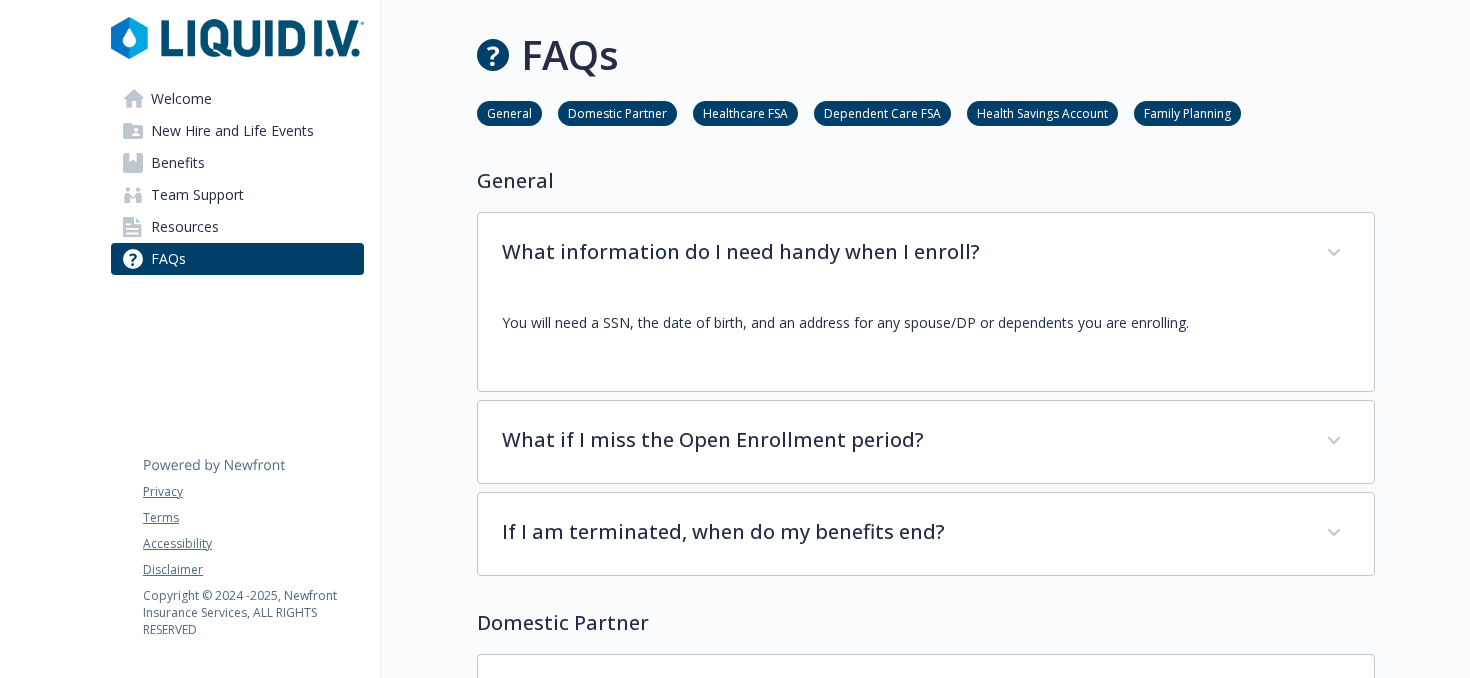 click on "Welcome" at bounding box center (237, 99) 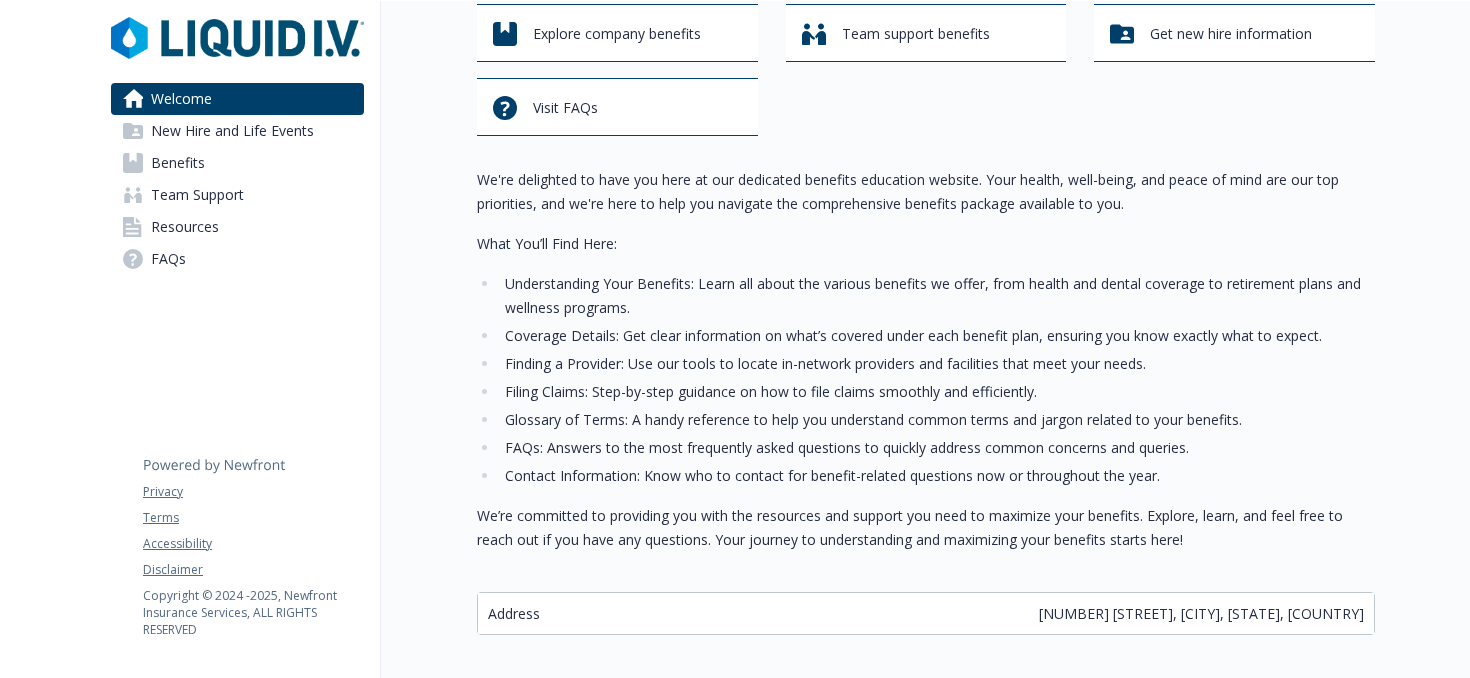 scroll, scrollTop: 0, scrollLeft: 0, axis: both 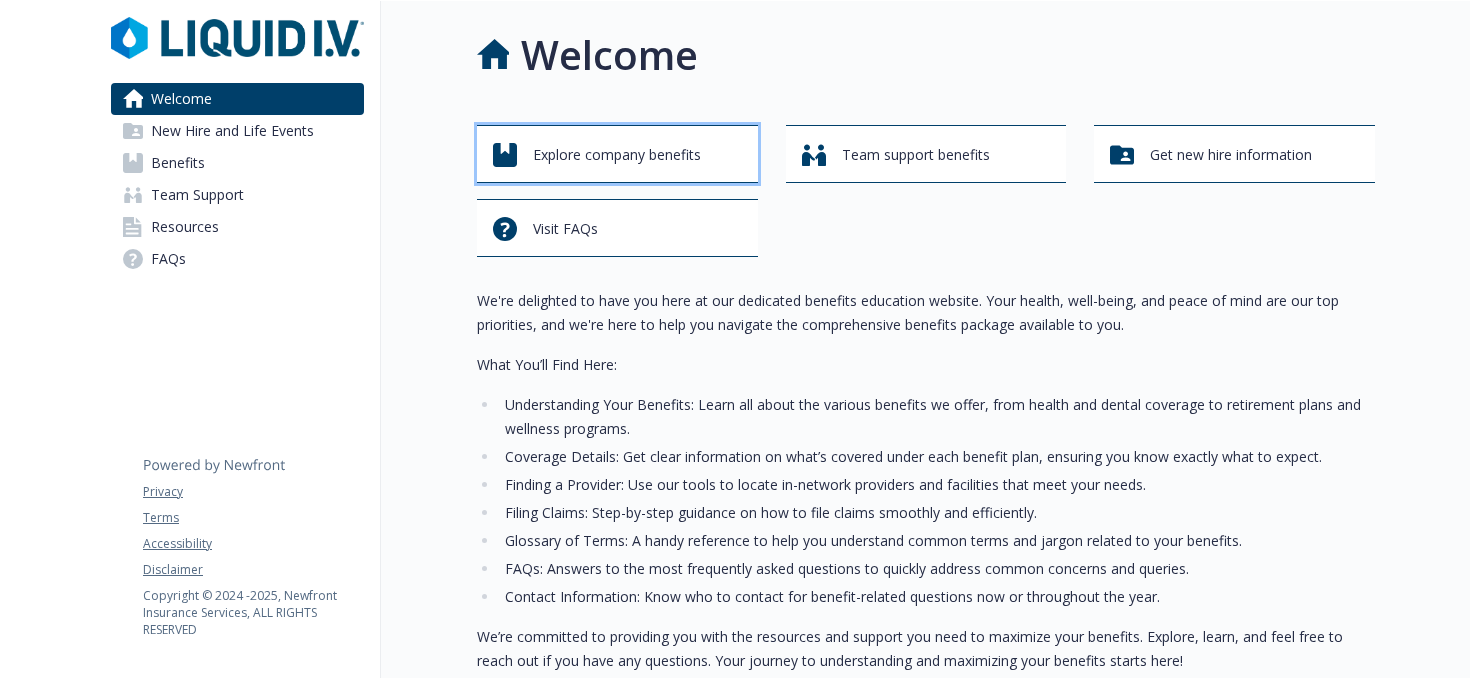 click on "Explore company benefits" at bounding box center (617, 155) 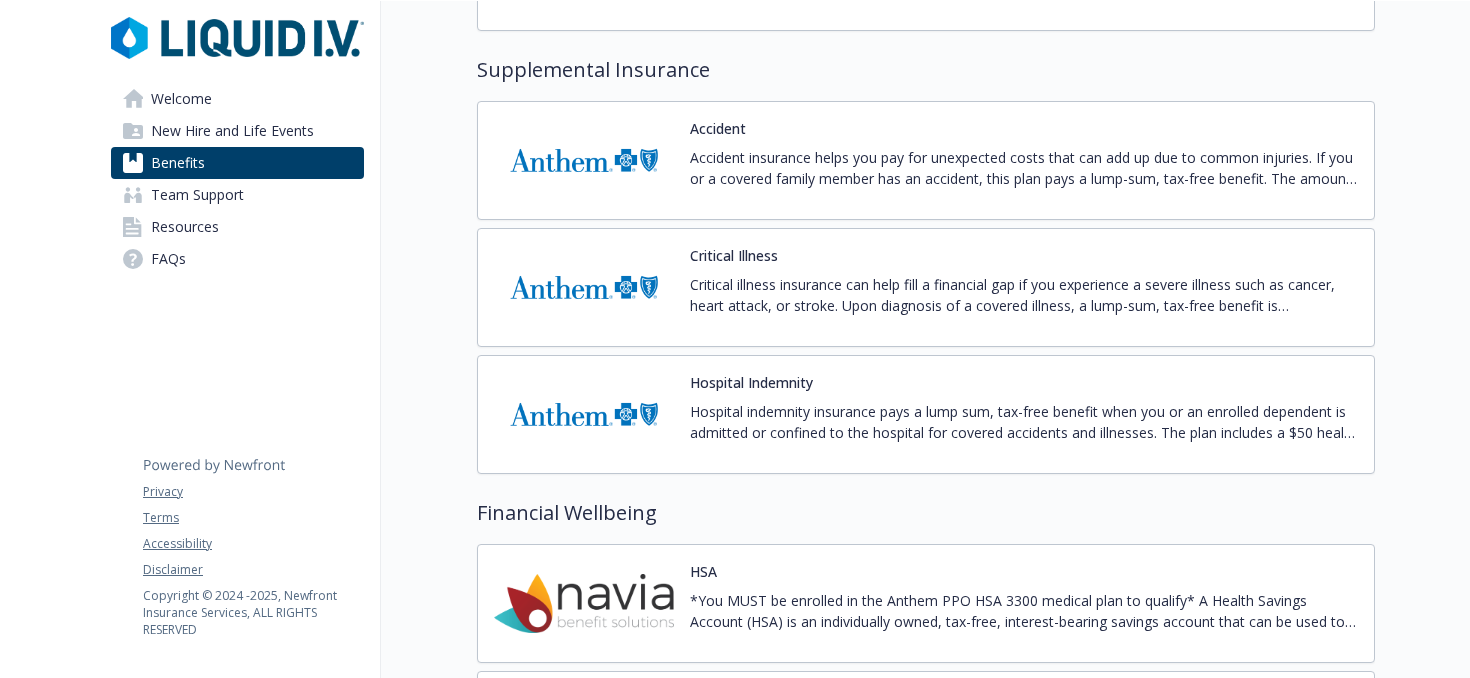 click on "Welcome" at bounding box center (237, 99) 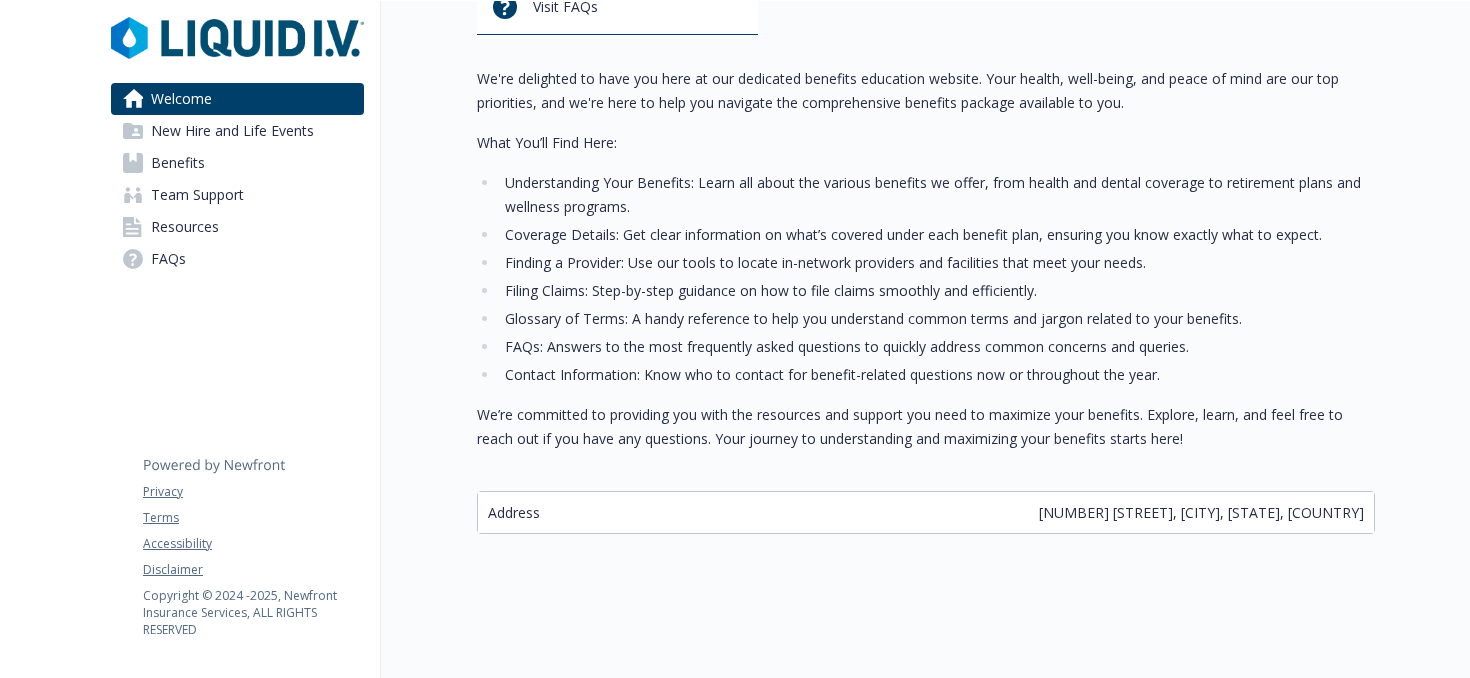 click on "New Hire and Life Events" at bounding box center [232, 131] 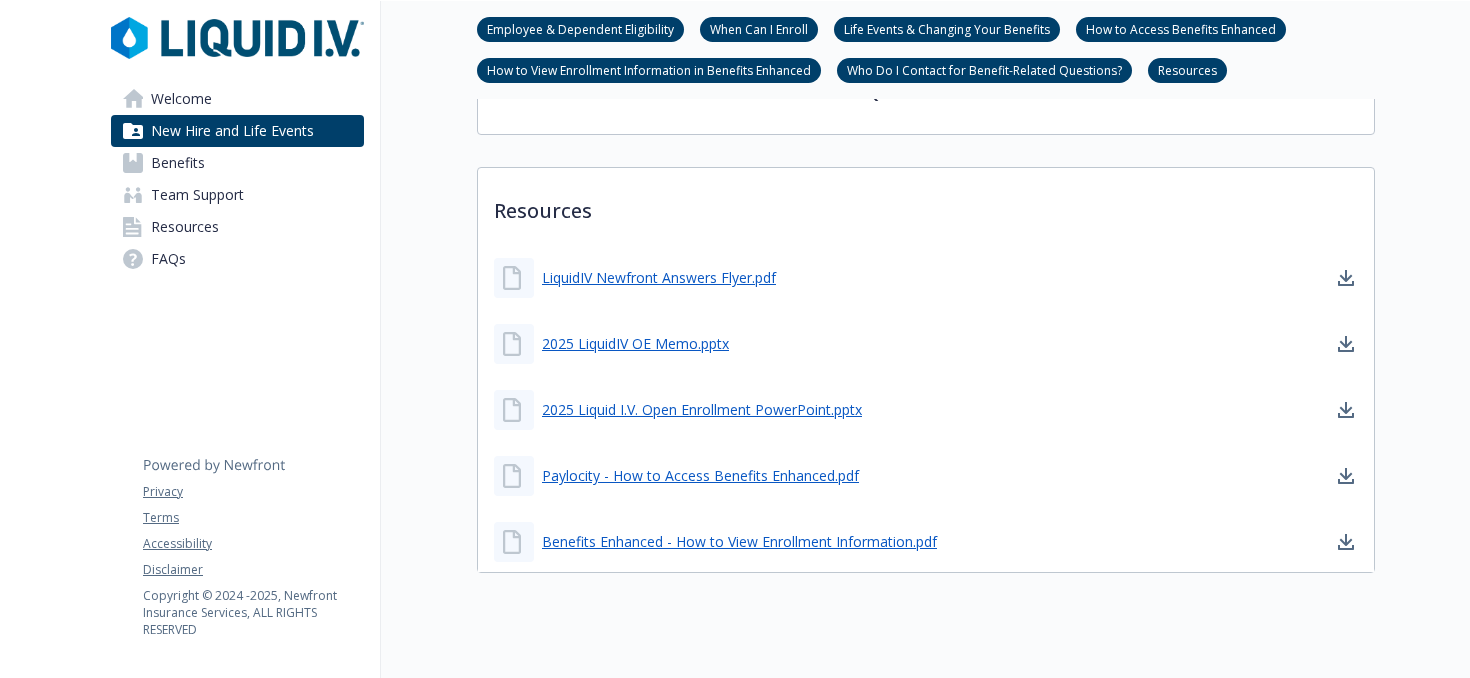 scroll, scrollTop: 1051, scrollLeft: 0, axis: vertical 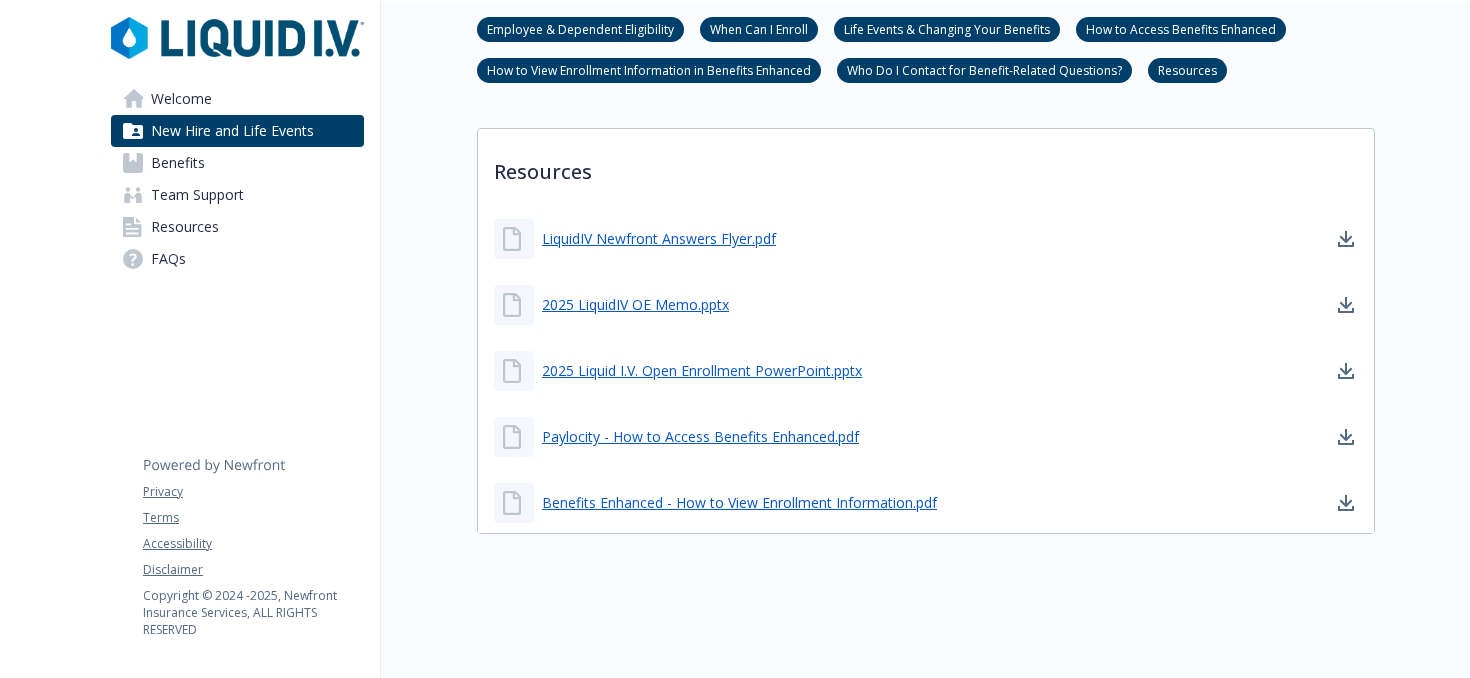 click on "Team Support" at bounding box center [237, 195] 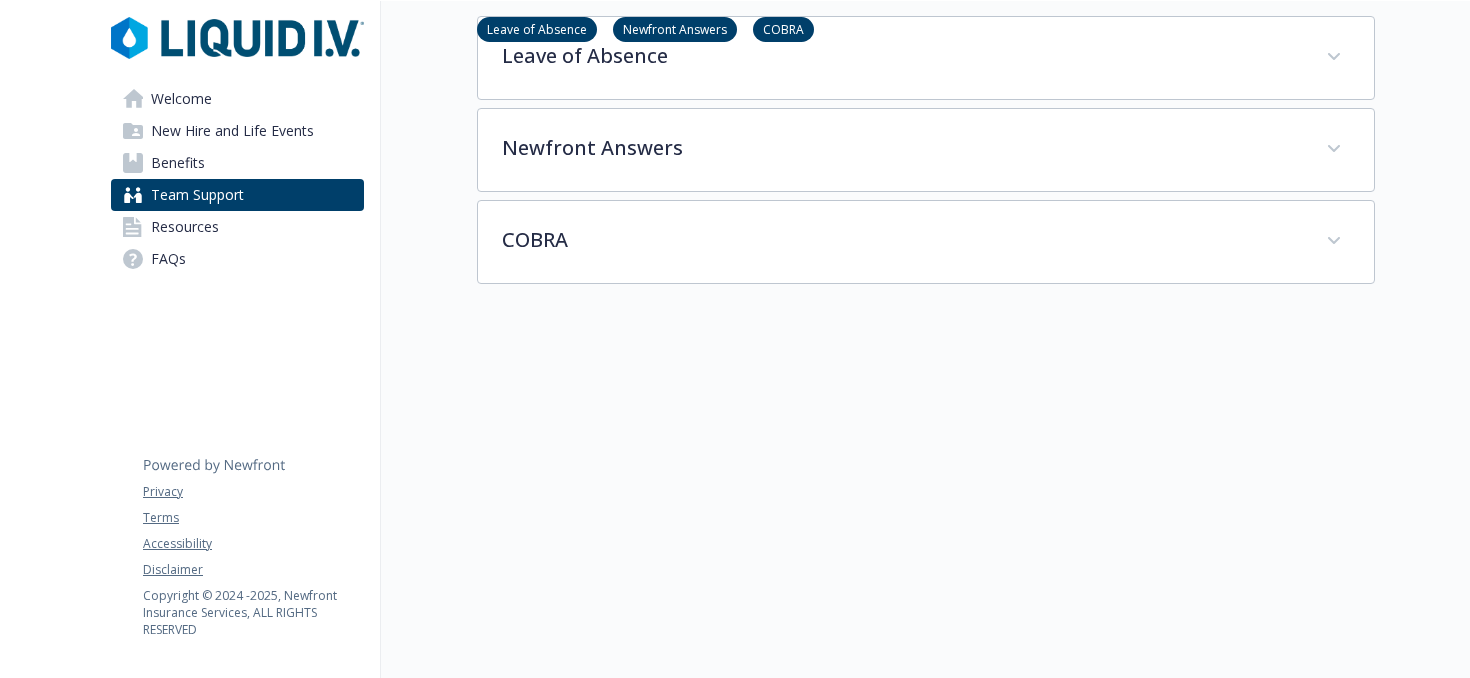 scroll, scrollTop: 0, scrollLeft: 0, axis: both 